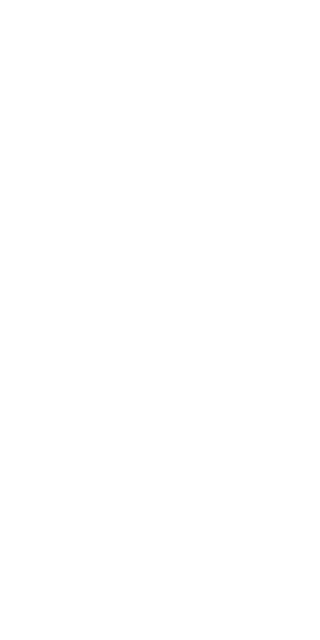 scroll, scrollTop: 0, scrollLeft: 0, axis: both 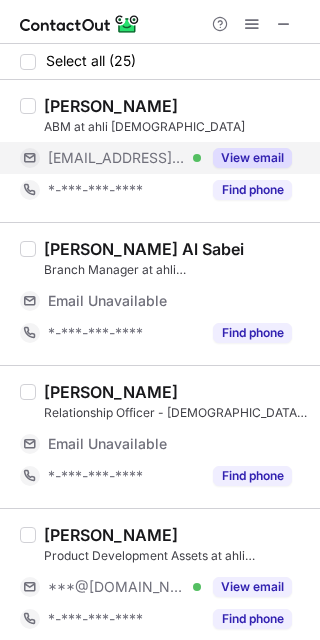 click on "View email" at bounding box center (252, 158) 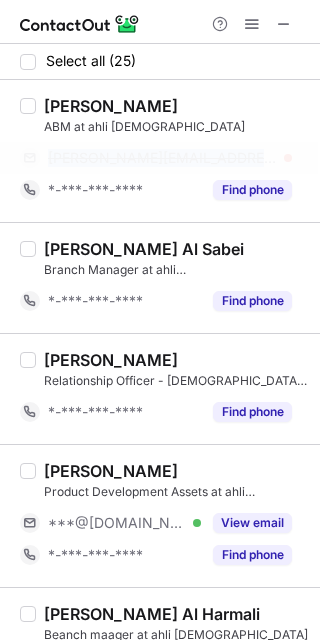 drag, startPoint x: 42, startPoint y: 153, endPoint x: 207, endPoint y: 154, distance: 165.00304 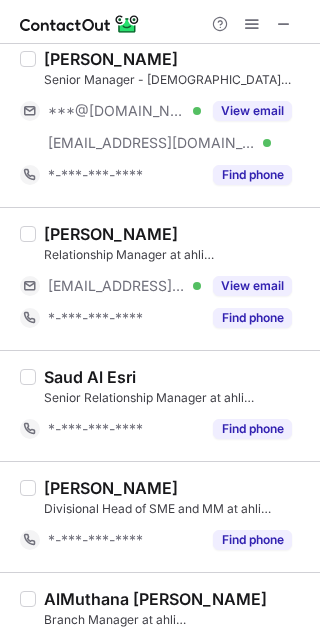 scroll, scrollTop: 1000, scrollLeft: 0, axis: vertical 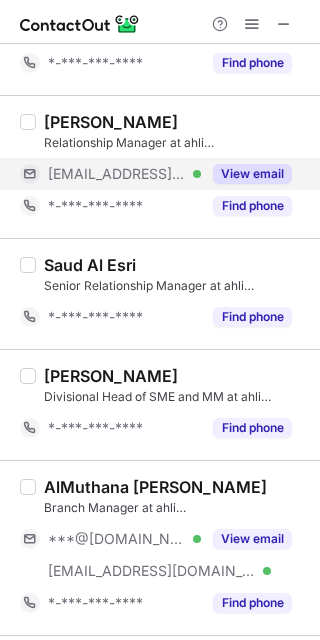 click on "View email" at bounding box center [252, 174] 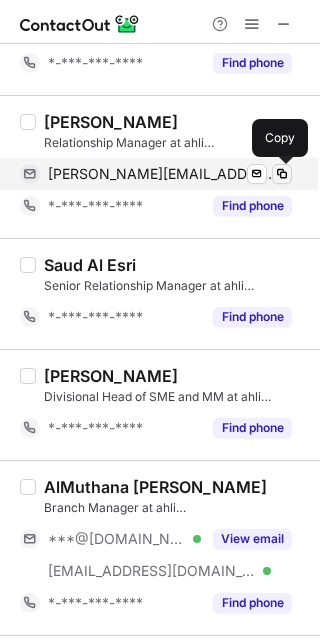 click at bounding box center (282, 174) 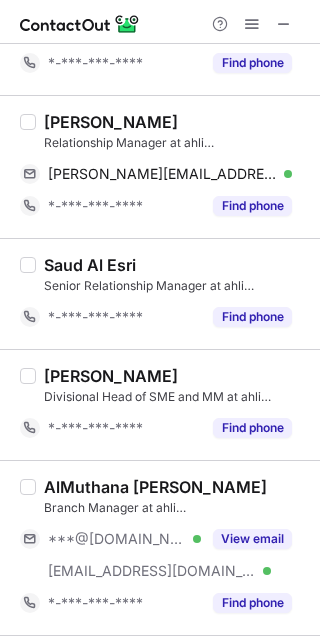 click on "Mohammed Al Raisi" at bounding box center [111, 122] 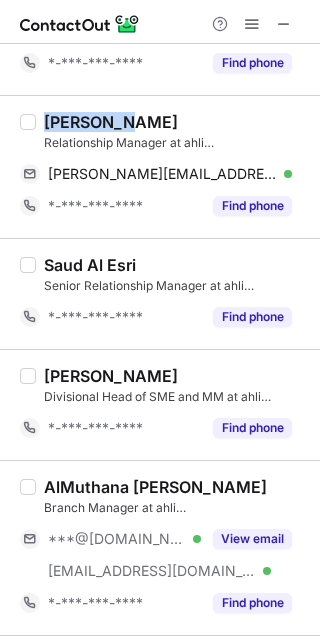 click on "Mohammed Al Raisi" at bounding box center (111, 122) 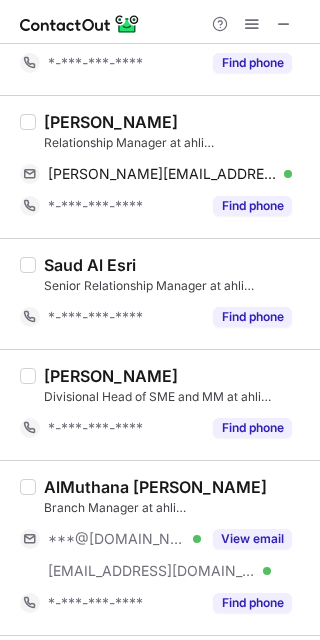 click on "Saud Al Esri Senior Relationship Manager at ahli islamic *-***-***-**** Find phone" at bounding box center [160, 293] 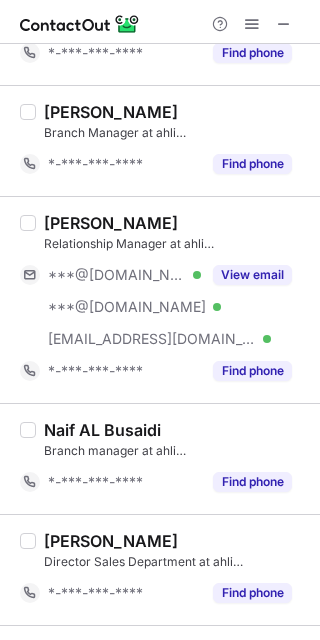 scroll, scrollTop: 1555, scrollLeft: 0, axis: vertical 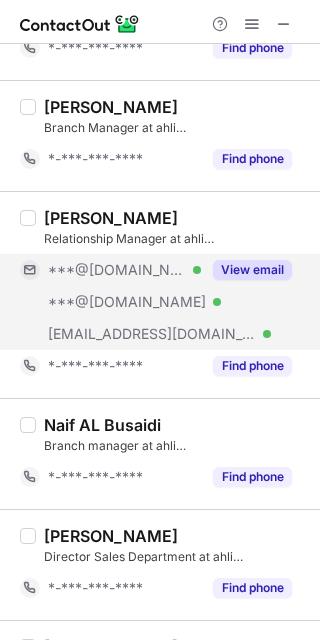 click on "View email" at bounding box center [252, 270] 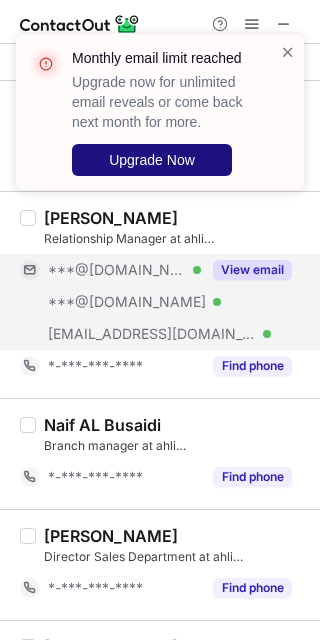 click on "Upgrade Now" at bounding box center [152, 160] 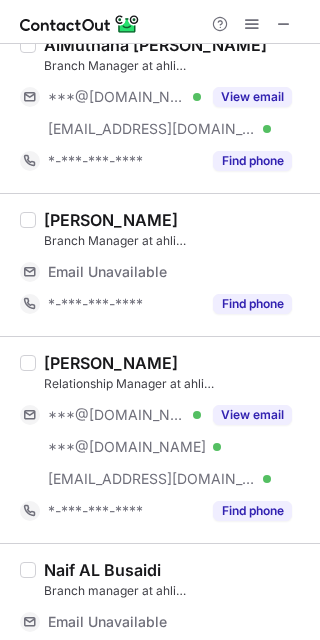 scroll, scrollTop: 1777, scrollLeft: 0, axis: vertical 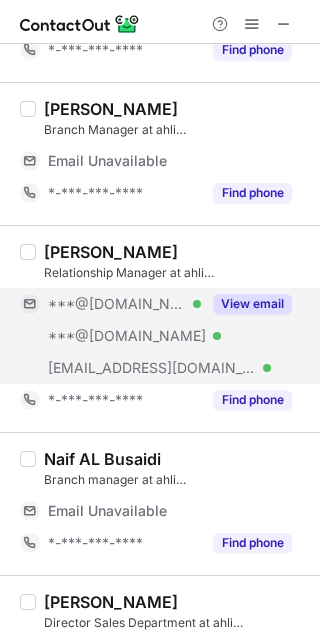 click on "View email" at bounding box center [252, 304] 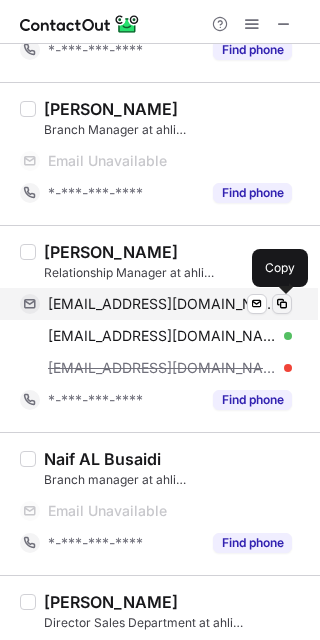 click at bounding box center (282, 304) 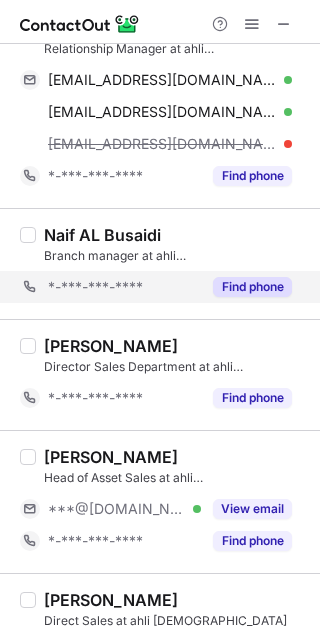 scroll, scrollTop: 1585, scrollLeft: 0, axis: vertical 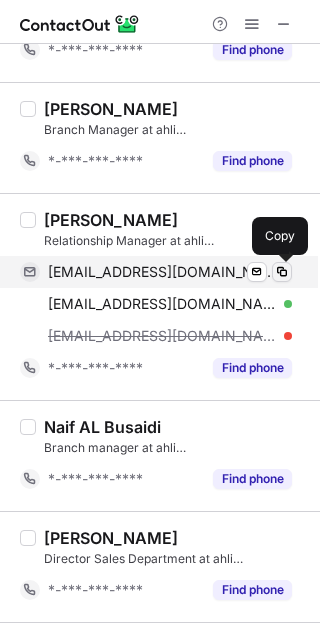click at bounding box center [282, 272] 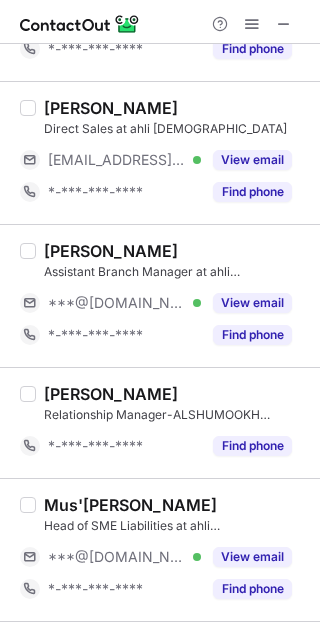 scroll, scrollTop: 2252, scrollLeft: 0, axis: vertical 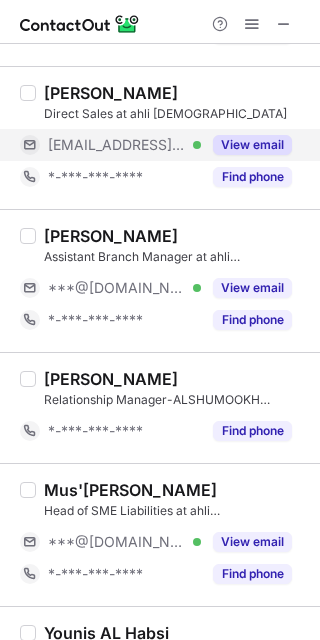 click on "View email" at bounding box center [252, 145] 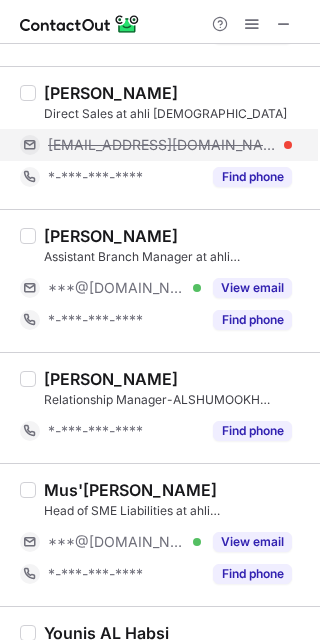 click on "almuaayad@ahliislamic.om" at bounding box center (170, 145) 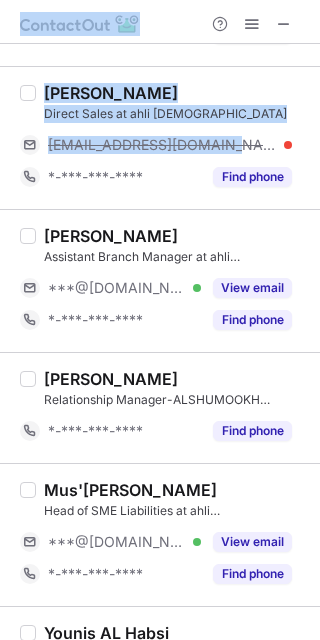 drag, startPoint x: 138, startPoint y: 144, endPoint x: -82, endPoint y: 146, distance: 220.0091 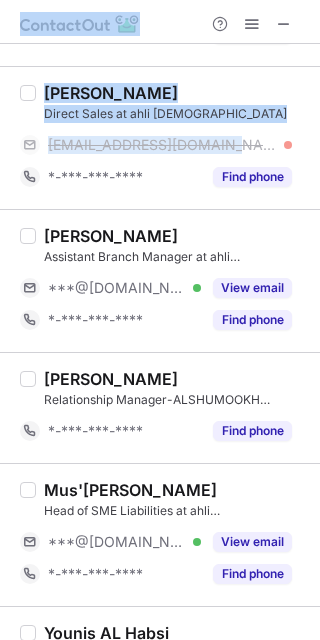 copy on "Select all (25) Ahmed Alsaifi ABM at ahli islamic ***@ahliislamic.om Verified View email *-***-***-**** Find phone Munira Al Sabei Branch Manager at ahli islamic *-***-***-**** Find phone Khalifa Al Hatmi Relationship Officer - Islamic Corporate and Government at ahli islamic *-***-***-**** Find phone Ahlam Al Maawali Product Development Assets at ahli islamic ***@icloud.com Verified View email *-***-***-**** Find phone Ayoub Al Harmali Beanch maager at ahli islamic *-***-***-**** Find phone Noura Nasser Branch Manager at ahli islamic *-***-***-**** Find phone Abdulrahman Al Mukhaini Relationship Manager at ahli islamic ***@hotmail.com Verified View email *-***-***-**** Find phone Salim Al Zarei Senior Manager - Sharia compliance at ahli islamic ***@yahoo.com Verified ***@ahlibank.om Verified View email *-***-***-**** Find phone Mohammed Al Raisi Relationship Manager at ahli islamic ***@ahlibank.om Verified View email *-***-***-**** Find phone Saud Al Esri Senior Relationship Manager at ahli islamic *-***-..." 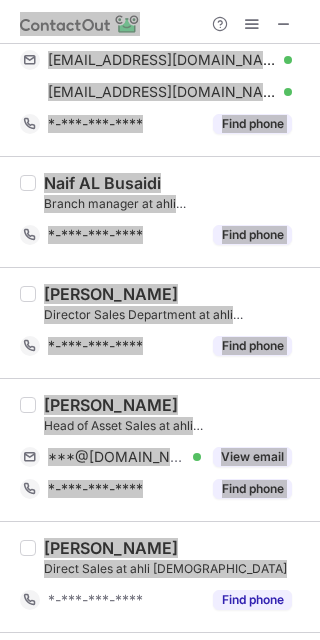 scroll, scrollTop: 1696, scrollLeft: 0, axis: vertical 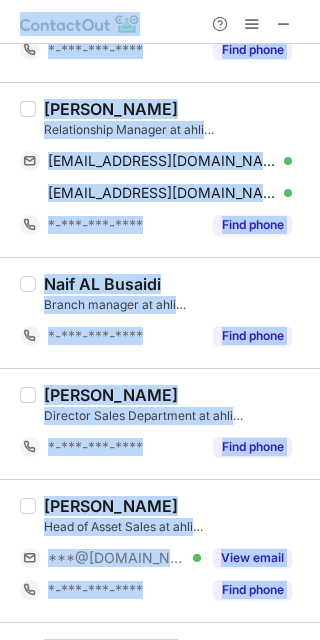 click on "Naif AL Busaidi" at bounding box center (176, 284) 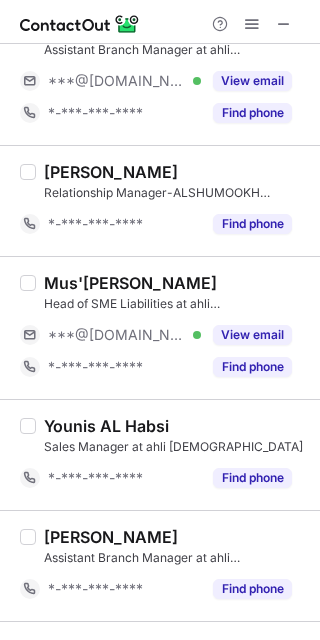 scroll, scrollTop: 2474, scrollLeft: 0, axis: vertical 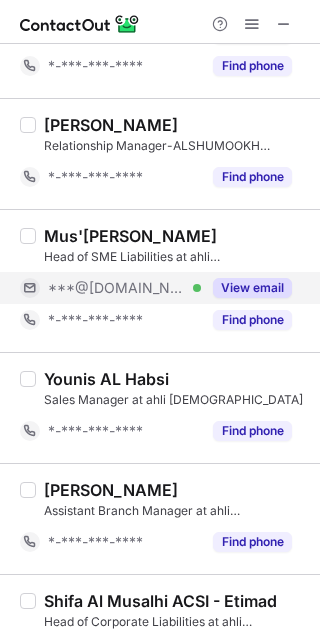 click on "View email" at bounding box center (246, 288) 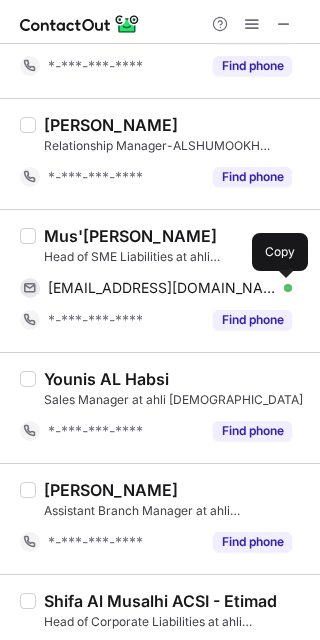 click at bounding box center [282, 288] 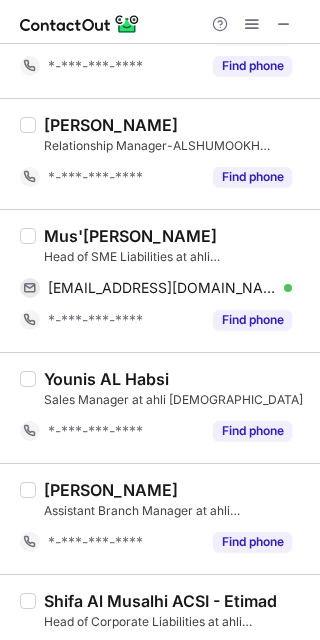 click on "Mus'ab Al Sulaimani" at bounding box center (176, 236) 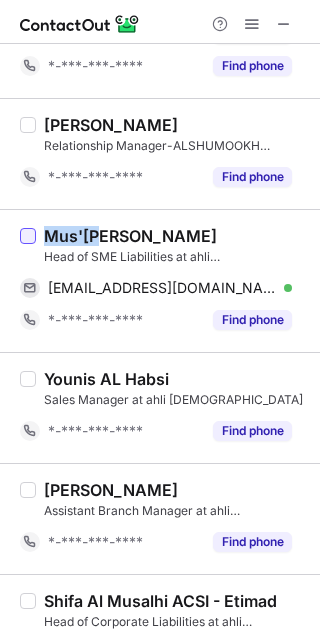 drag, startPoint x: 99, startPoint y: 237, endPoint x: 28, endPoint y: 236, distance: 71.00704 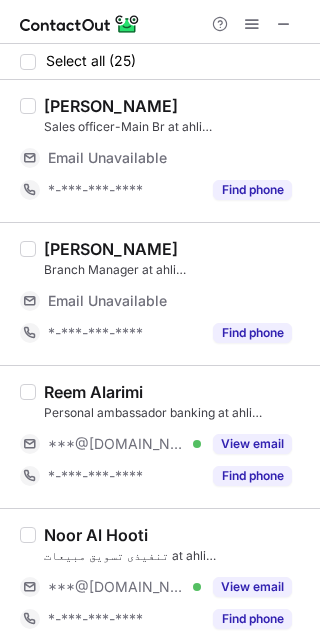 scroll, scrollTop: 111, scrollLeft: 0, axis: vertical 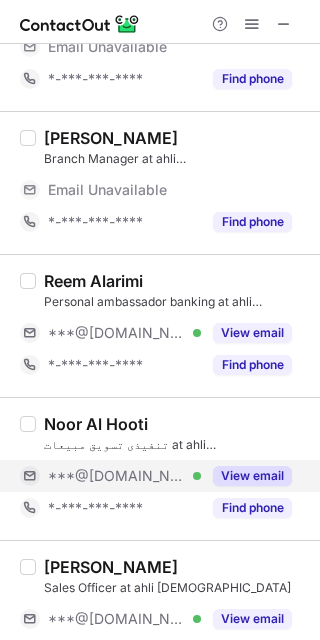click on "View email" at bounding box center [252, 476] 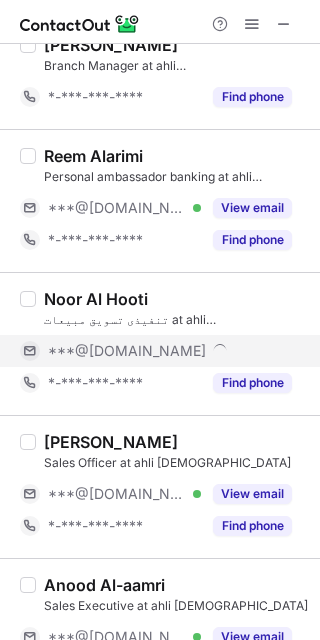 scroll, scrollTop: 222, scrollLeft: 0, axis: vertical 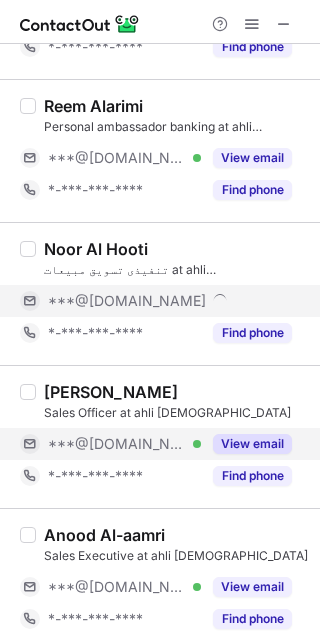 click on "View email" at bounding box center (252, 444) 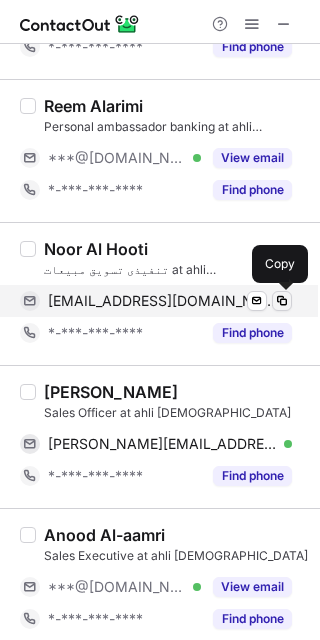 click at bounding box center [282, 301] 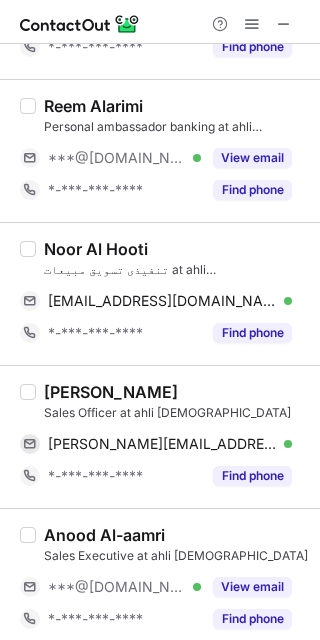 click on "Mohammed Al-Khusaibi Sales Officer at ahli islamic mohammed.mk96@outlook.com Verified Send email Copy *-***-***-**** Find phone" at bounding box center [160, 436] 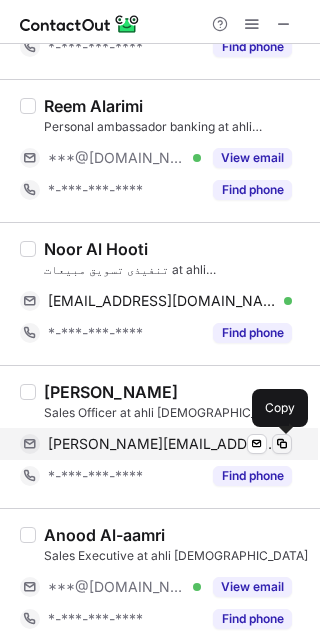 click at bounding box center [282, 444] 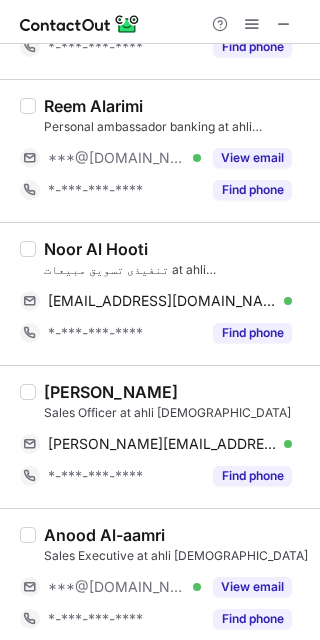 click on "Noor Al Hooti" at bounding box center (176, 249) 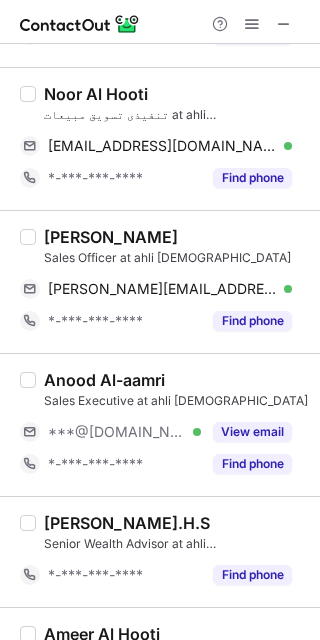 scroll, scrollTop: 333, scrollLeft: 0, axis: vertical 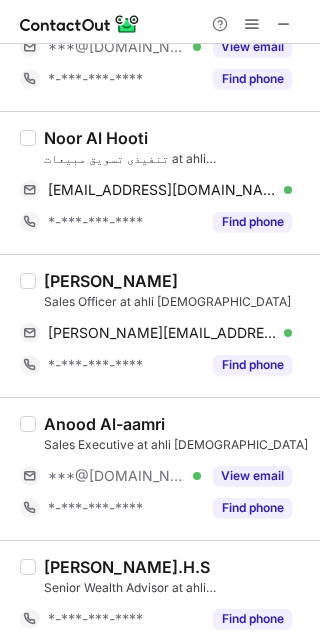 click on "Noor Al Hooti" at bounding box center [96, 138] 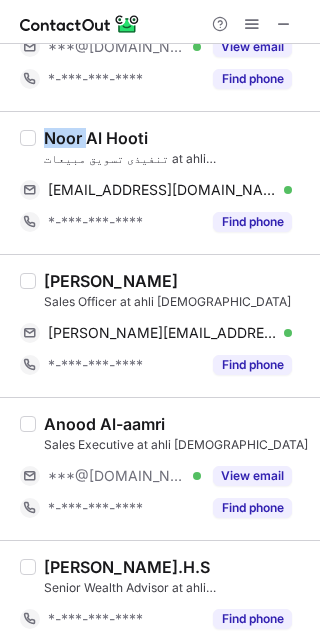 click on "Noor Al Hooti" at bounding box center [96, 138] 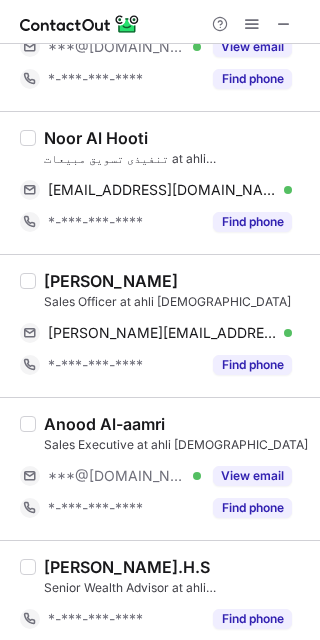 click on "Noor Al Hooti تنفيذى تسويق مبيعات at ahli islamic noor_nasser187@outlook.com Verified Send email Copy *-***-***-**** Find phone" at bounding box center [160, 182] 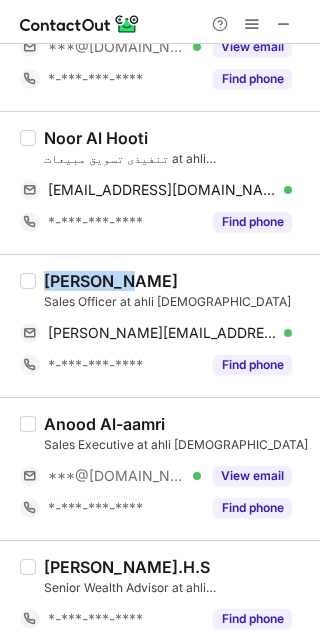 click on "Mohammed Al-Khusaibi" at bounding box center (111, 281) 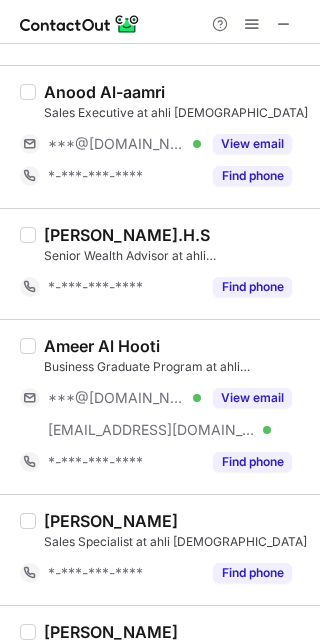 scroll, scrollTop: 666, scrollLeft: 0, axis: vertical 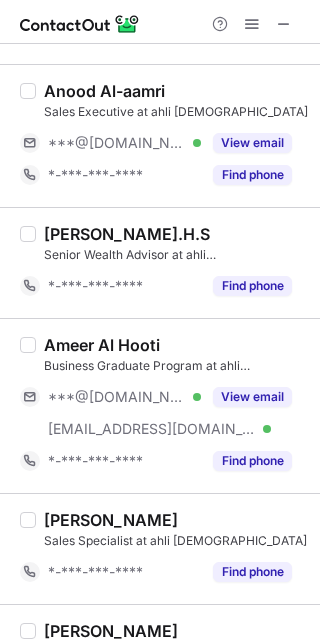 click on "View email" at bounding box center [252, 397] 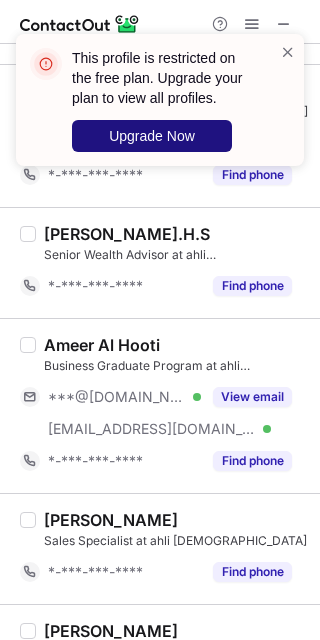 click on "Upgrade Now" at bounding box center (152, 136) 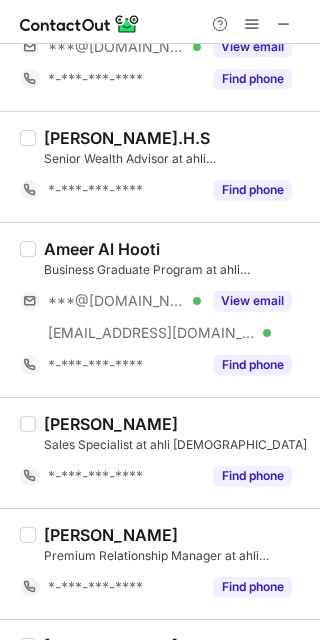 scroll, scrollTop: 761, scrollLeft: 0, axis: vertical 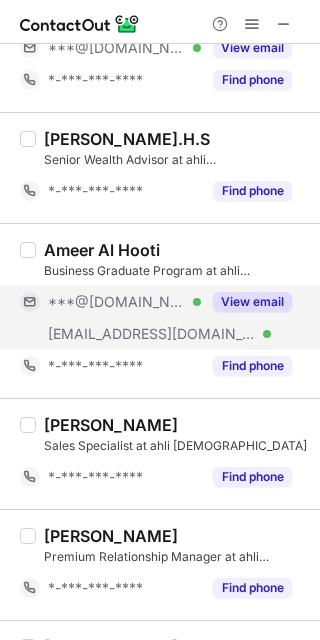 click on "View email" at bounding box center (252, 302) 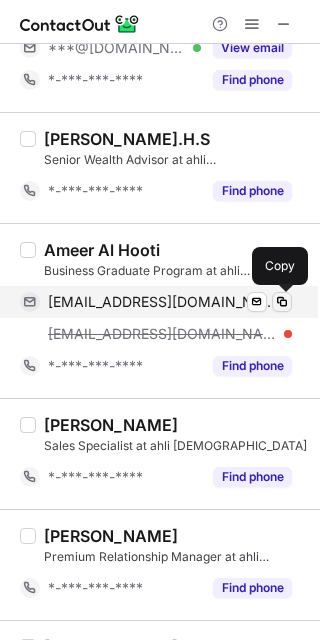 click at bounding box center [282, 302] 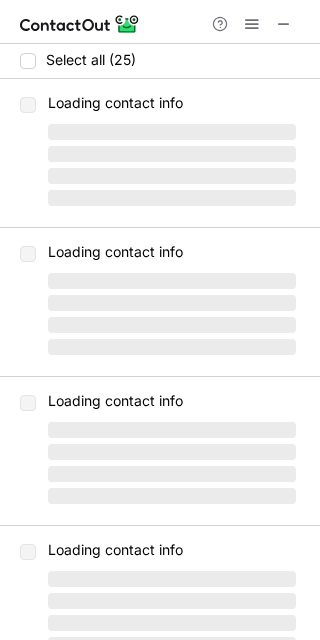 scroll, scrollTop: 0, scrollLeft: 0, axis: both 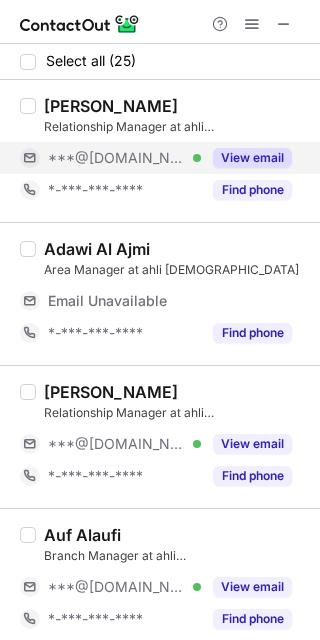 click on "View email" at bounding box center (252, 158) 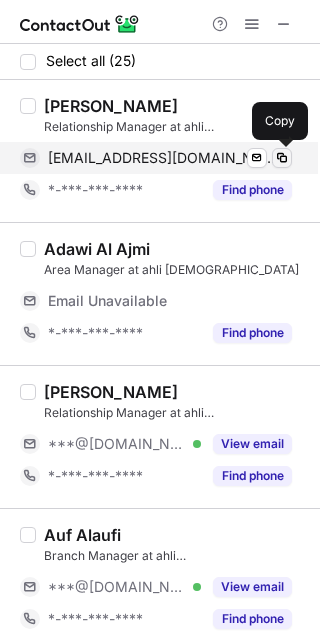 click at bounding box center [282, 158] 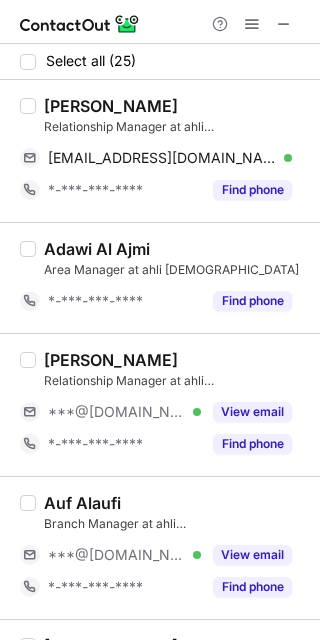 click on "Samiya Al Balushi Relationship Manager at ahli islamic samiyaha88@gmail.com Verified Send email Copy *-***-***-**** Find phone" at bounding box center [160, 151] 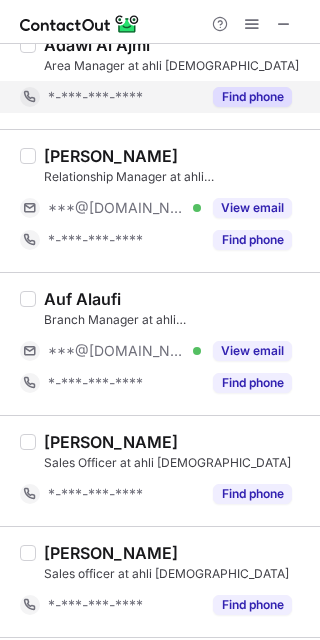 scroll, scrollTop: 222, scrollLeft: 0, axis: vertical 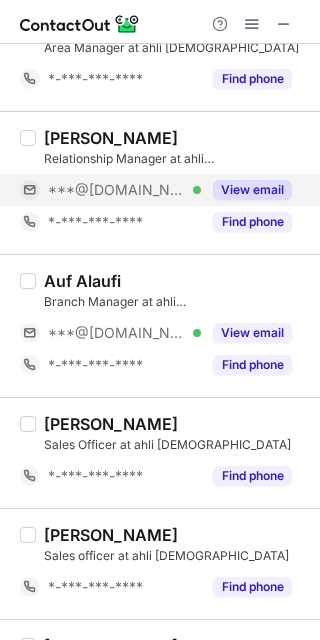 click on "View email" at bounding box center [252, 190] 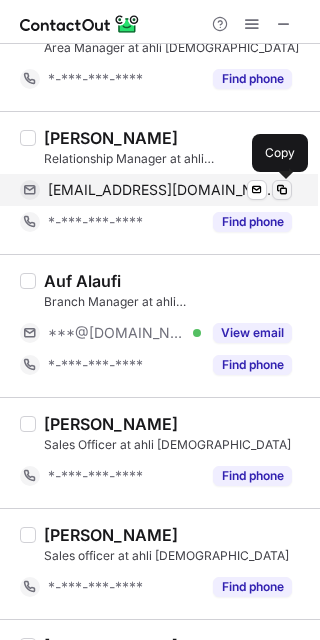 click at bounding box center (282, 190) 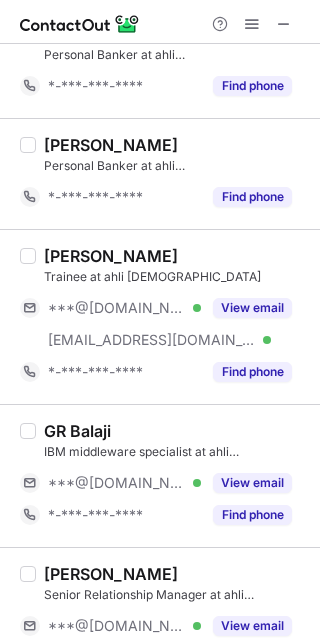 scroll, scrollTop: 1666, scrollLeft: 0, axis: vertical 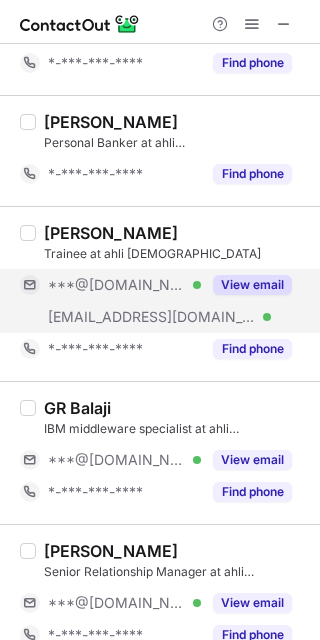 click on "View email" at bounding box center [252, 285] 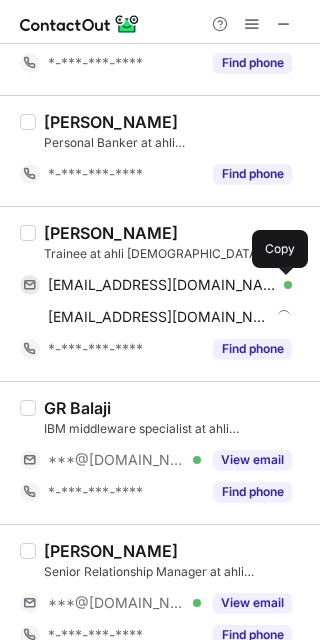 click at bounding box center (282, 285) 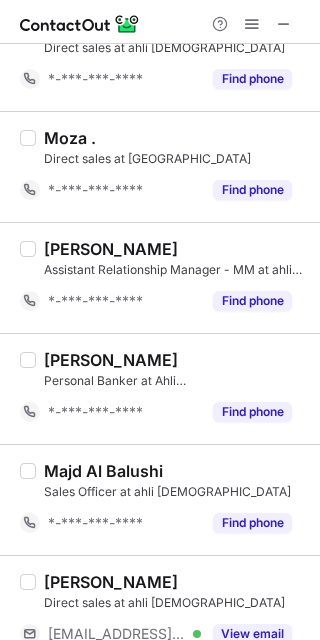 scroll, scrollTop: 2503, scrollLeft: 0, axis: vertical 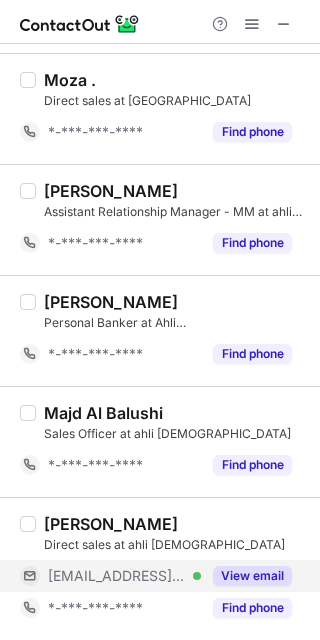 click on "View email" at bounding box center (252, 576) 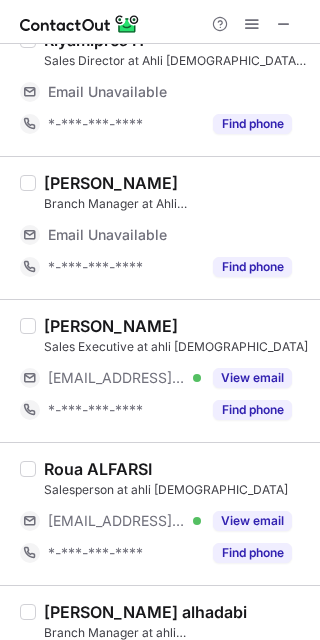 scroll, scrollTop: 3047, scrollLeft: 0, axis: vertical 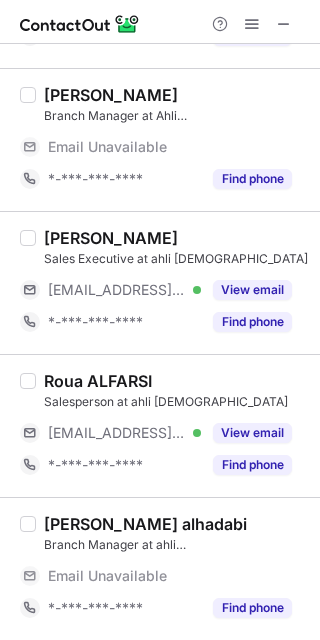 click on "Mohammed Alamry Sales Executive at ahli islamic ***@ahliislamic.om Verified View email *-***-***-**** Find phone" at bounding box center (160, 282) 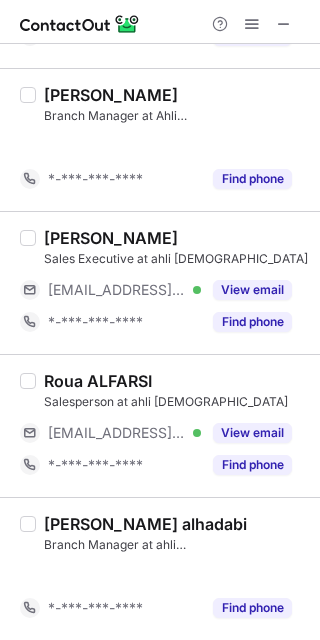 scroll, scrollTop: 2632, scrollLeft: 0, axis: vertical 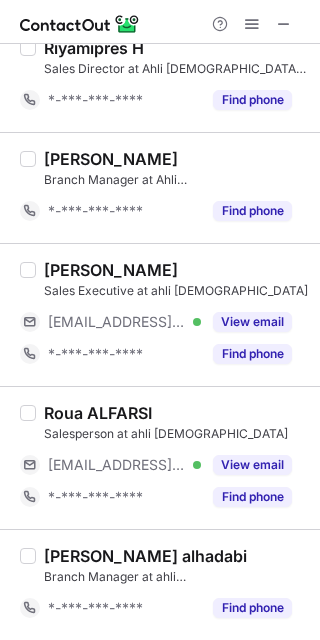 click on "Khulood Alzadjali Branch Manager at Ahli Islamic at ahli islamic *-***-***-**** Find phone" at bounding box center (160, 187) 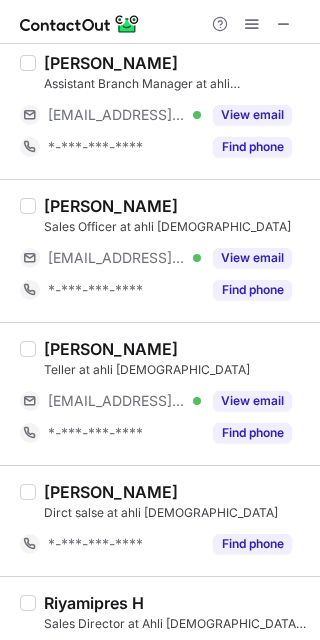 scroll, scrollTop: 2111, scrollLeft: 0, axis: vertical 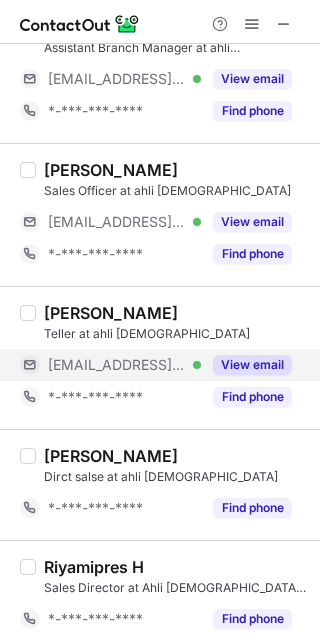 click on "View email" at bounding box center (252, 365) 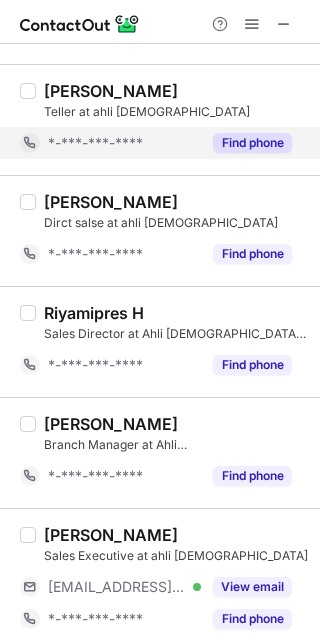 scroll, scrollTop: 2600, scrollLeft: 0, axis: vertical 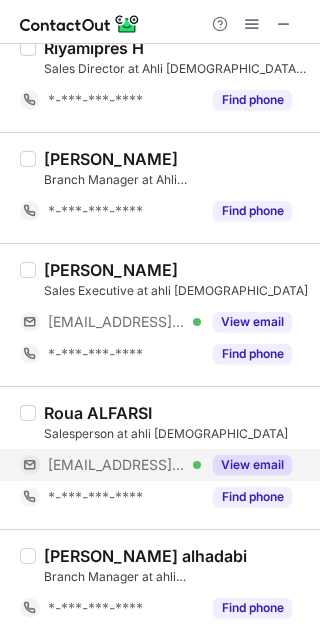 click on "View email" at bounding box center [252, 465] 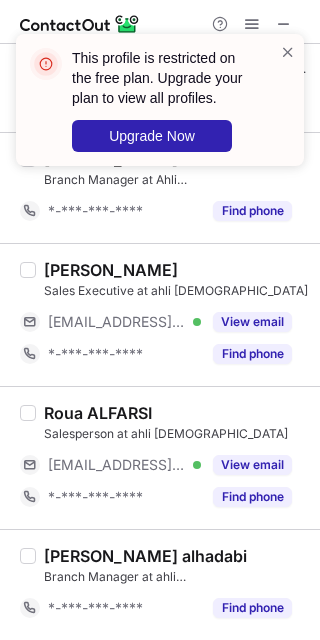 click on "This profile is restricted on the free plan. Upgrade your plan to view all profiles. Upgrade Now" at bounding box center [164, 100] 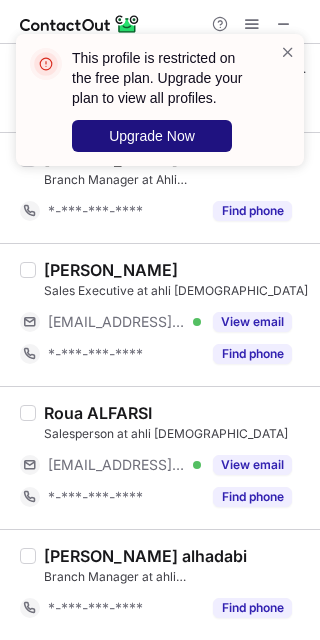 click on "Upgrade Now" at bounding box center (152, 136) 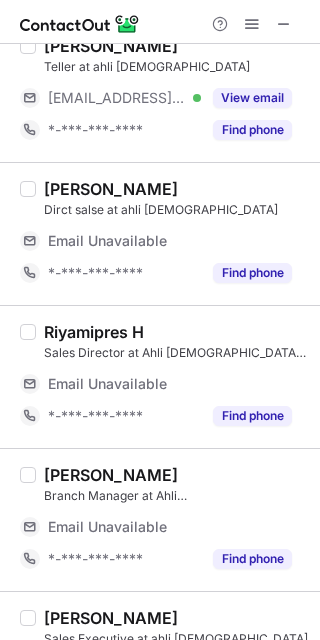scroll, scrollTop: 3047, scrollLeft: 0, axis: vertical 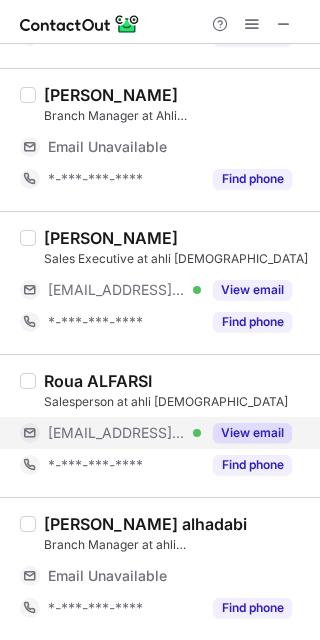 click on "View email" at bounding box center [252, 433] 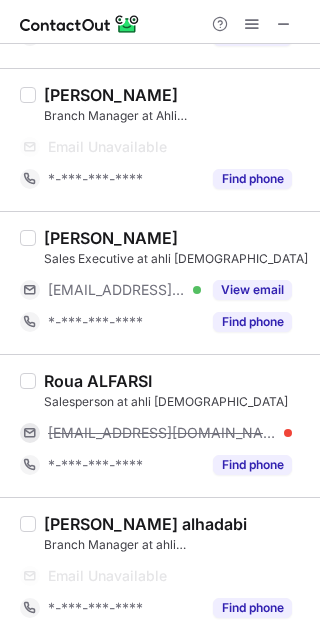 click on "roua@ahliislamic.om" at bounding box center [170, 433] 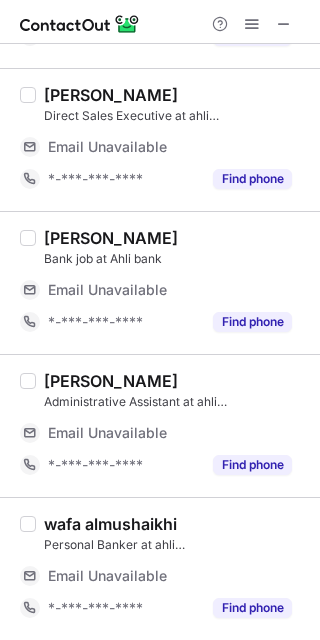 scroll, scrollTop: 2046, scrollLeft: 0, axis: vertical 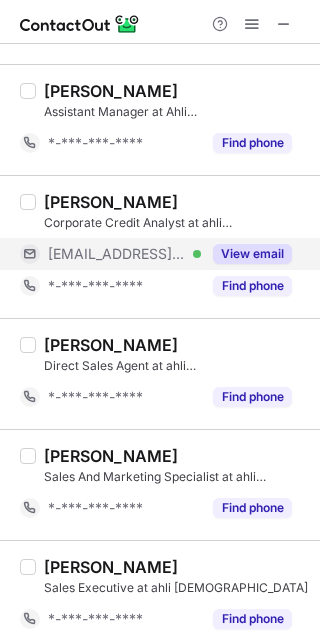 click on "View email" at bounding box center [252, 254] 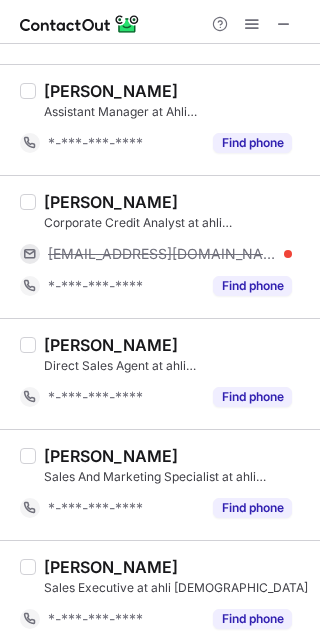 click on "maitham@ahliislamic.om" at bounding box center [170, 254] 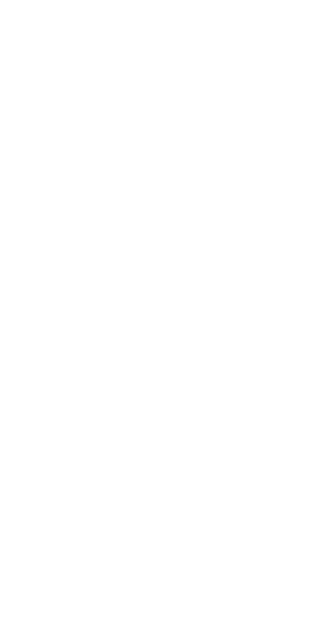 scroll, scrollTop: 0, scrollLeft: 0, axis: both 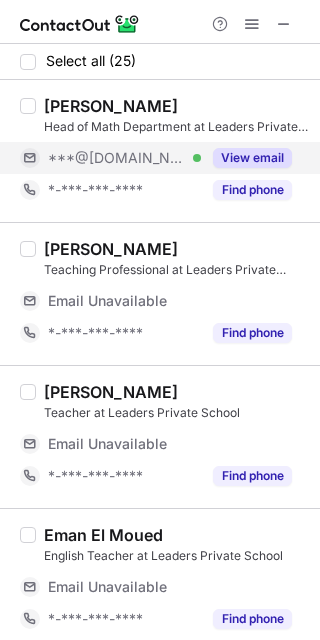 click on "View email" at bounding box center [252, 158] 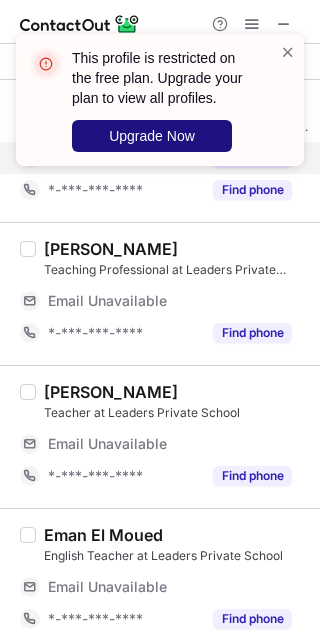 click on "Upgrade Now" at bounding box center (152, 136) 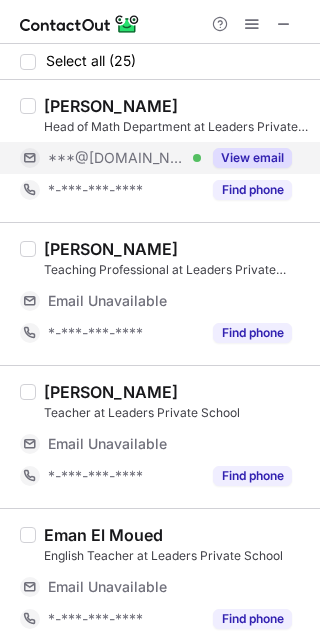 click on "View email" at bounding box center [252, 158] 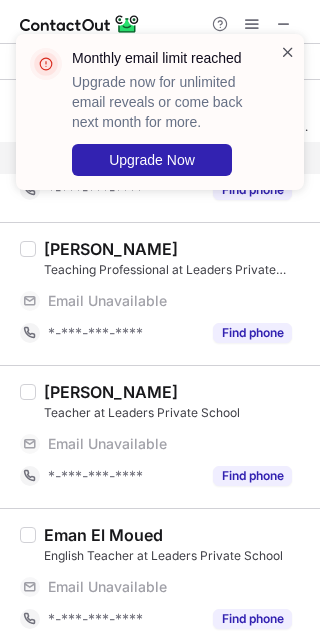 click at bounding box center (288, 52) 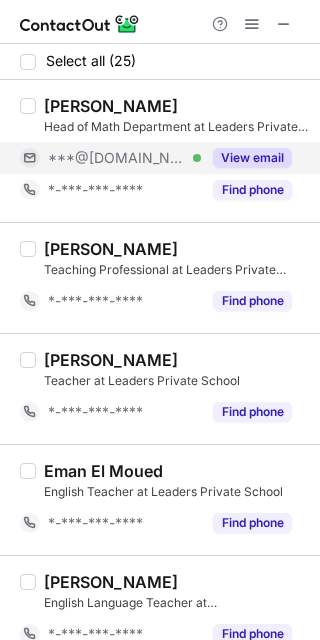 click on "View email" at bounding box center [252, 158] 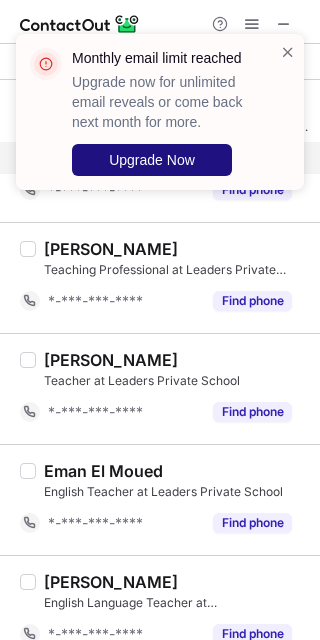 click on "Upgrade Now" at bounding box center [152, 160] 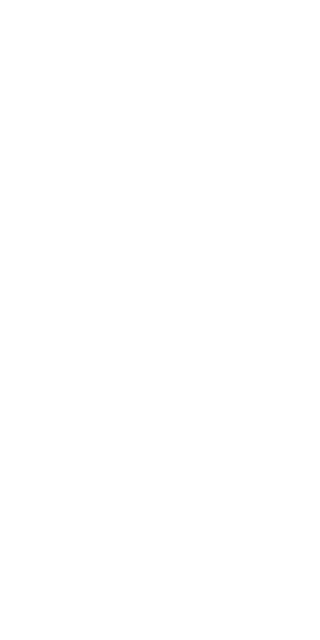 scroll, scrollTop: 0, scrollLeft: 0, axis: both 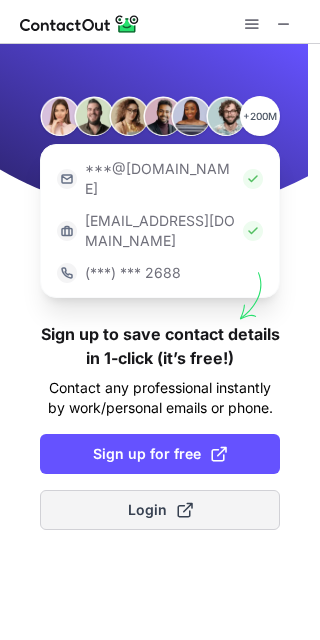 click on "Login" at bounding box center [160, 510] 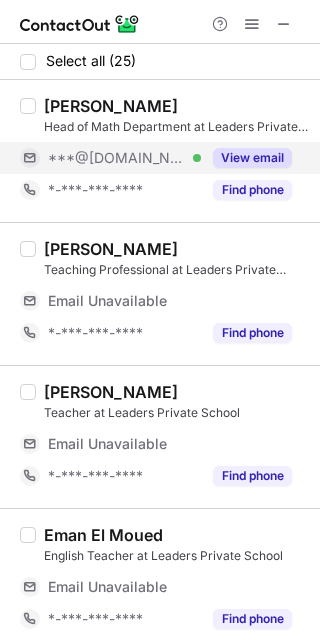 click on "View email" at bounding box center (246, 158) 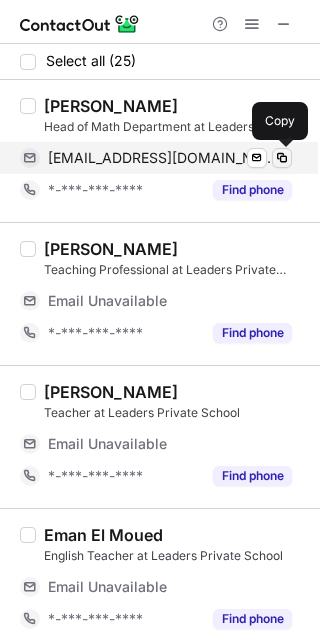 click at bounding box center (282, 158) 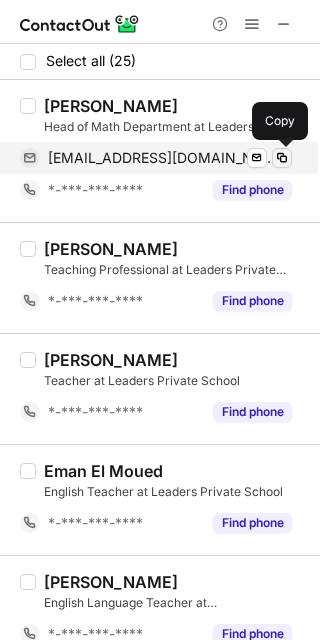 click at bounding box center (282, 158) 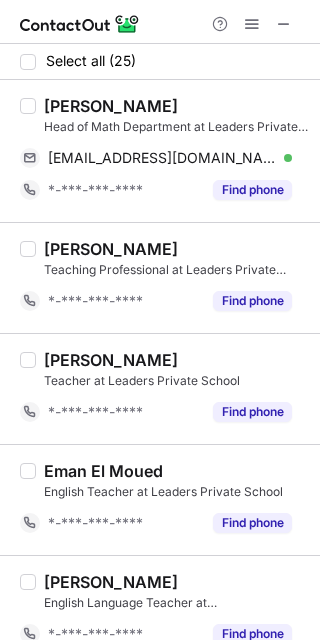 click on "Najah Issa" at bounding box center (176, 106) 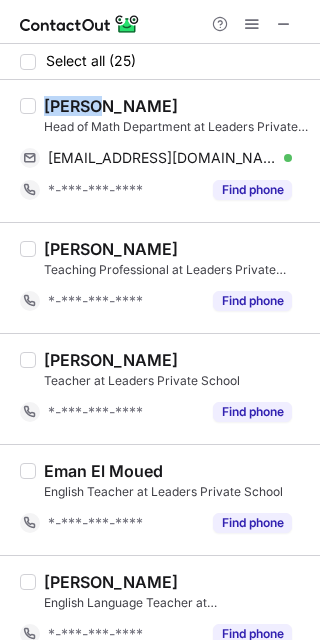 click on "Najah Issa" at bounding box center [111, 106] 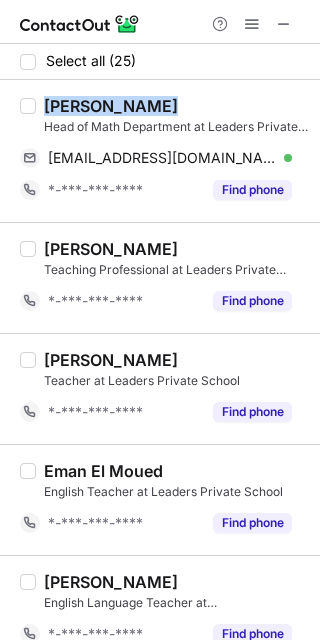 click on "Najah Issa" at bounding box center (111, 106) 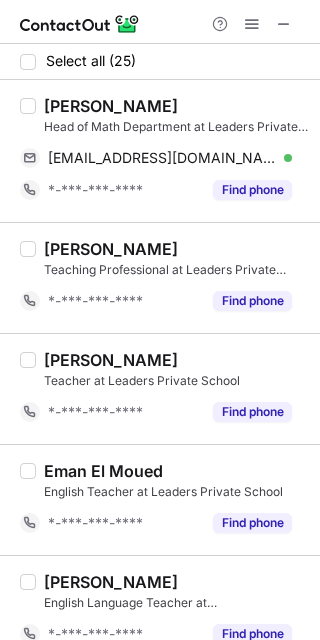 click on "Najah Issa" at bounding box center (111, 106) 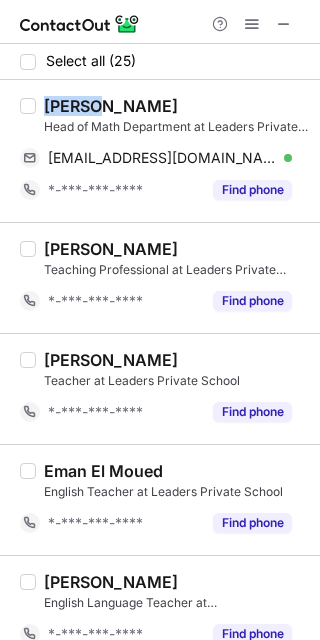 click on "Najah Issa" at bounding box center (111, 106) 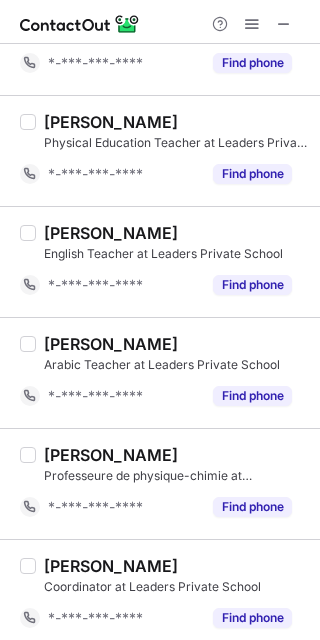 scroll, scrollTop: 1444, scrollLeft: 0, axis: vertical 